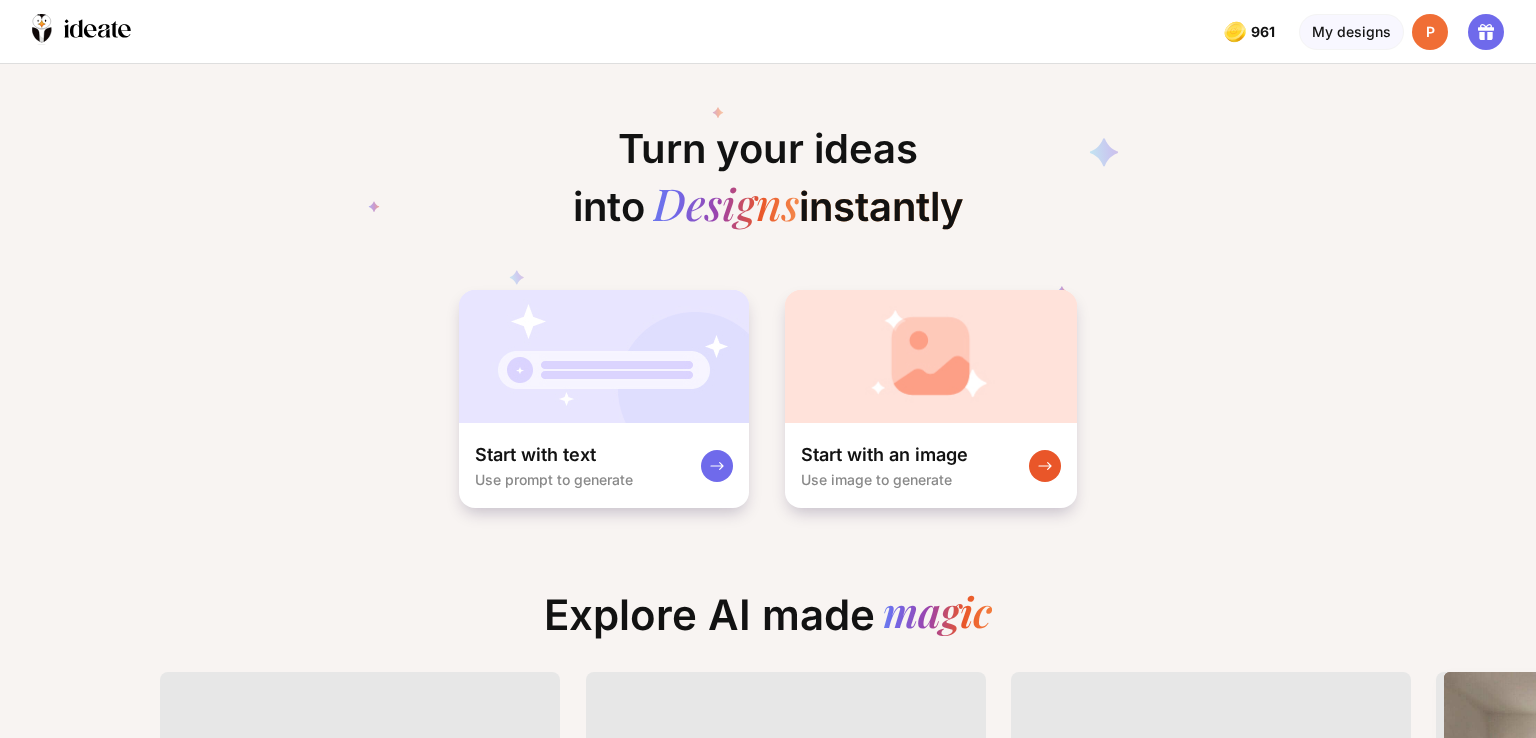 scroll, scrollTop: 0, scrollLeft: 0, axis: both 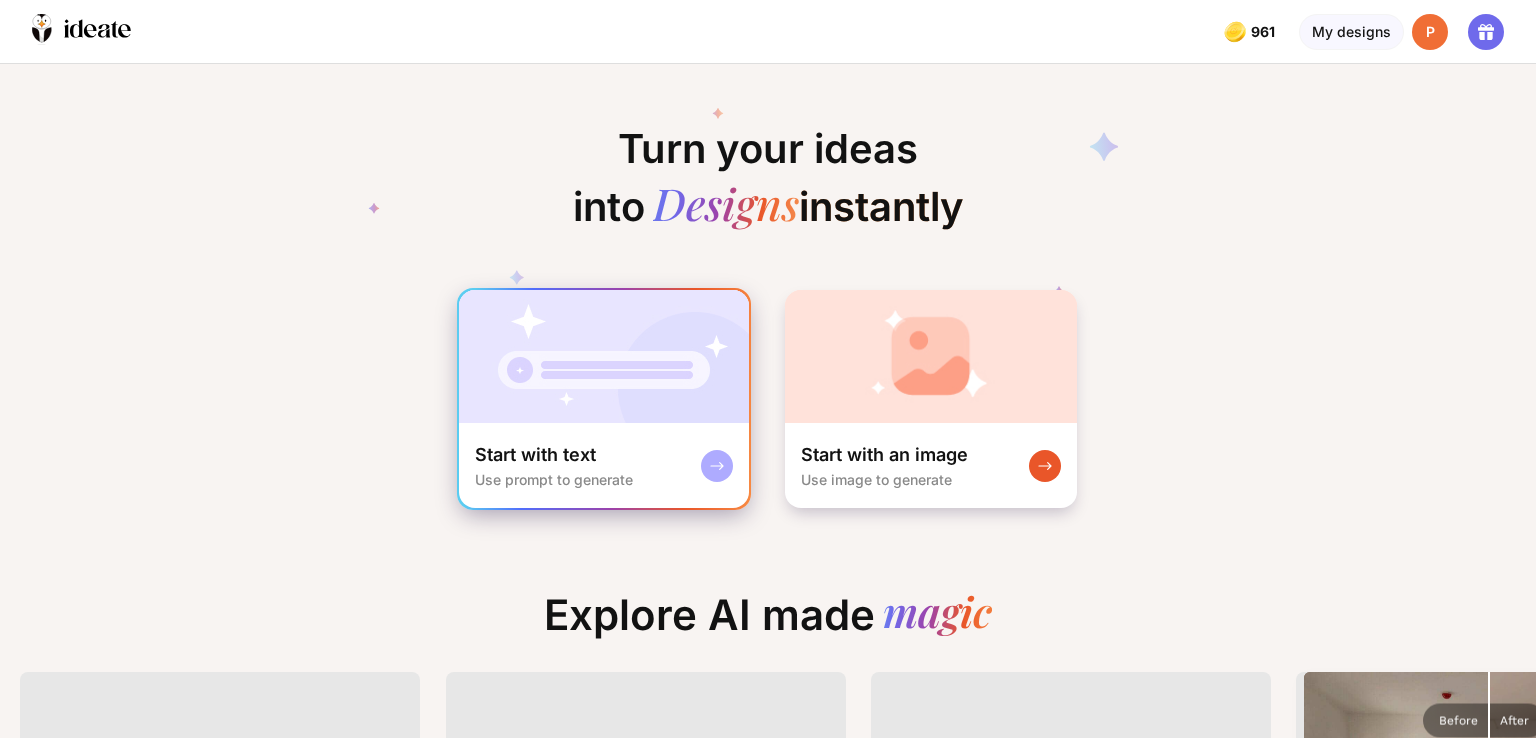 click at bounding box center [604, 356] 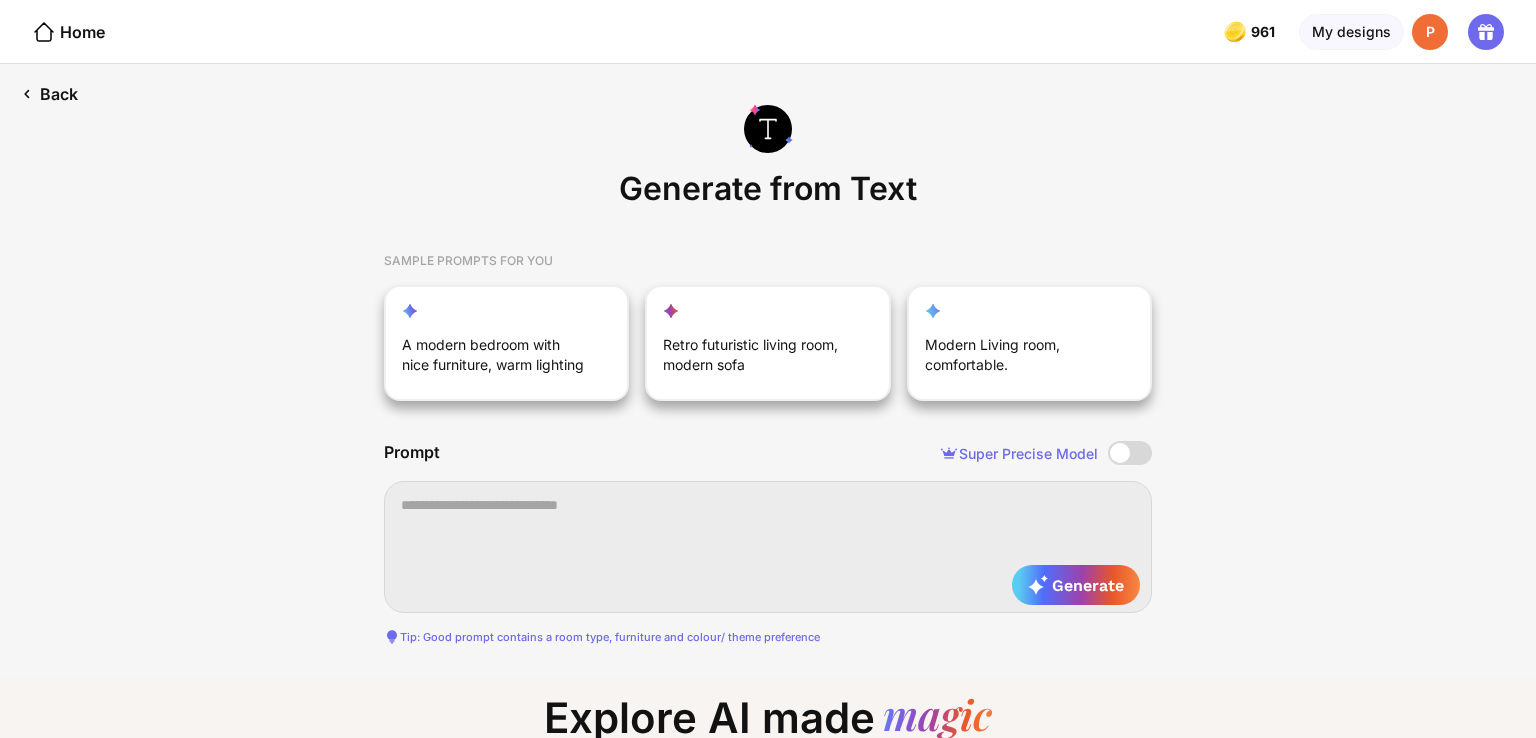 click on "Back" at bounding box center (49, 94) 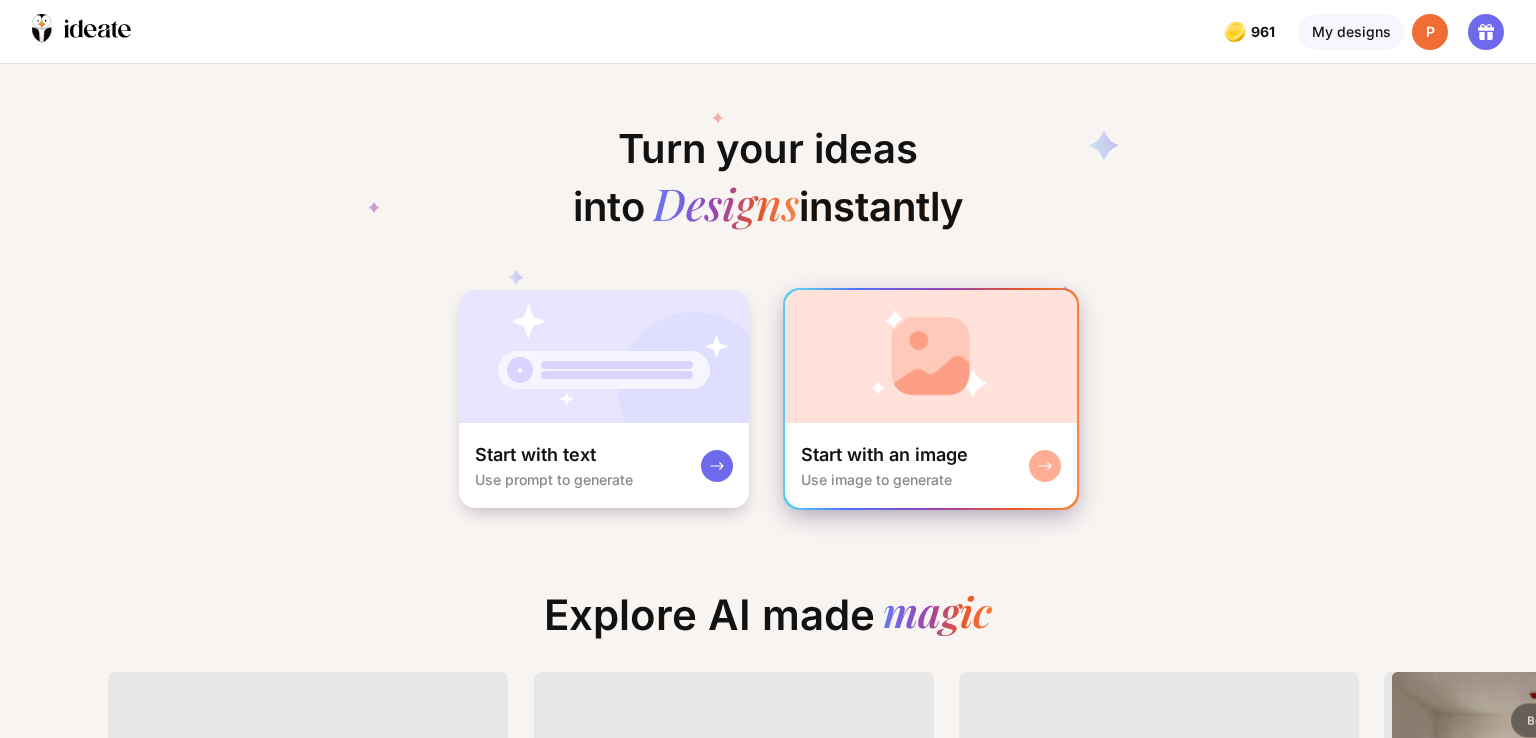 click at bounding box center (931, 356) 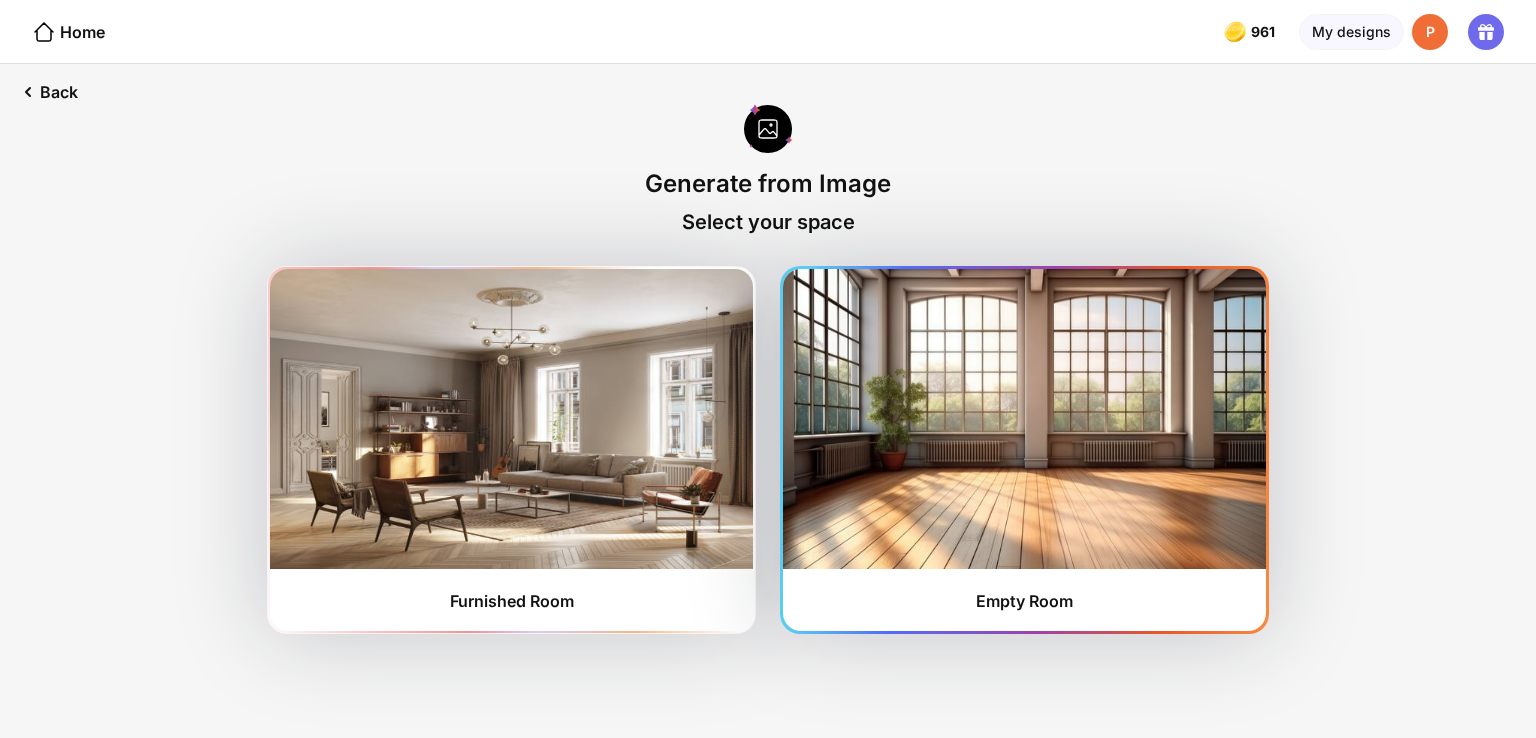 click at bounding box center (1024, 419) 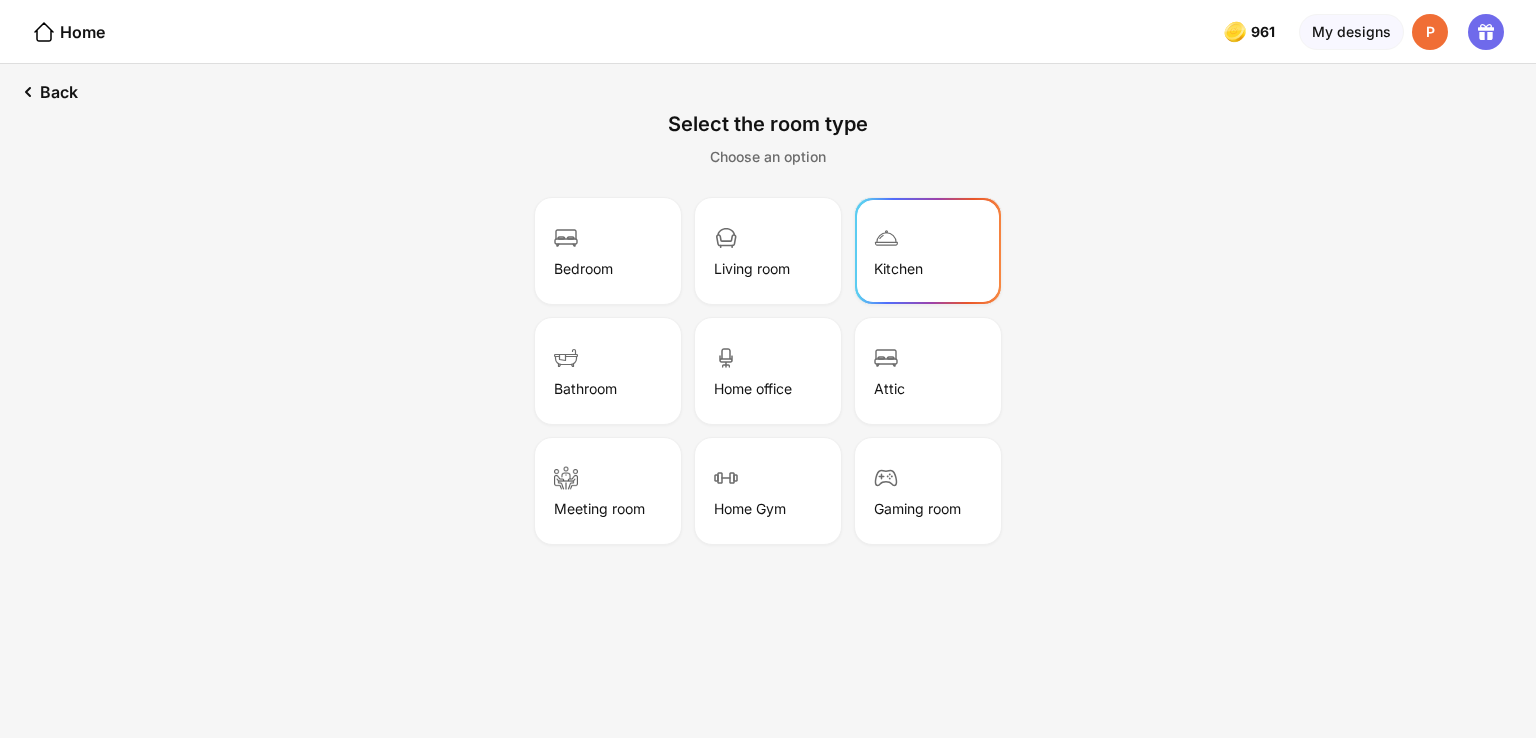 click on "Kitchen" at bounding box center [898, 268] 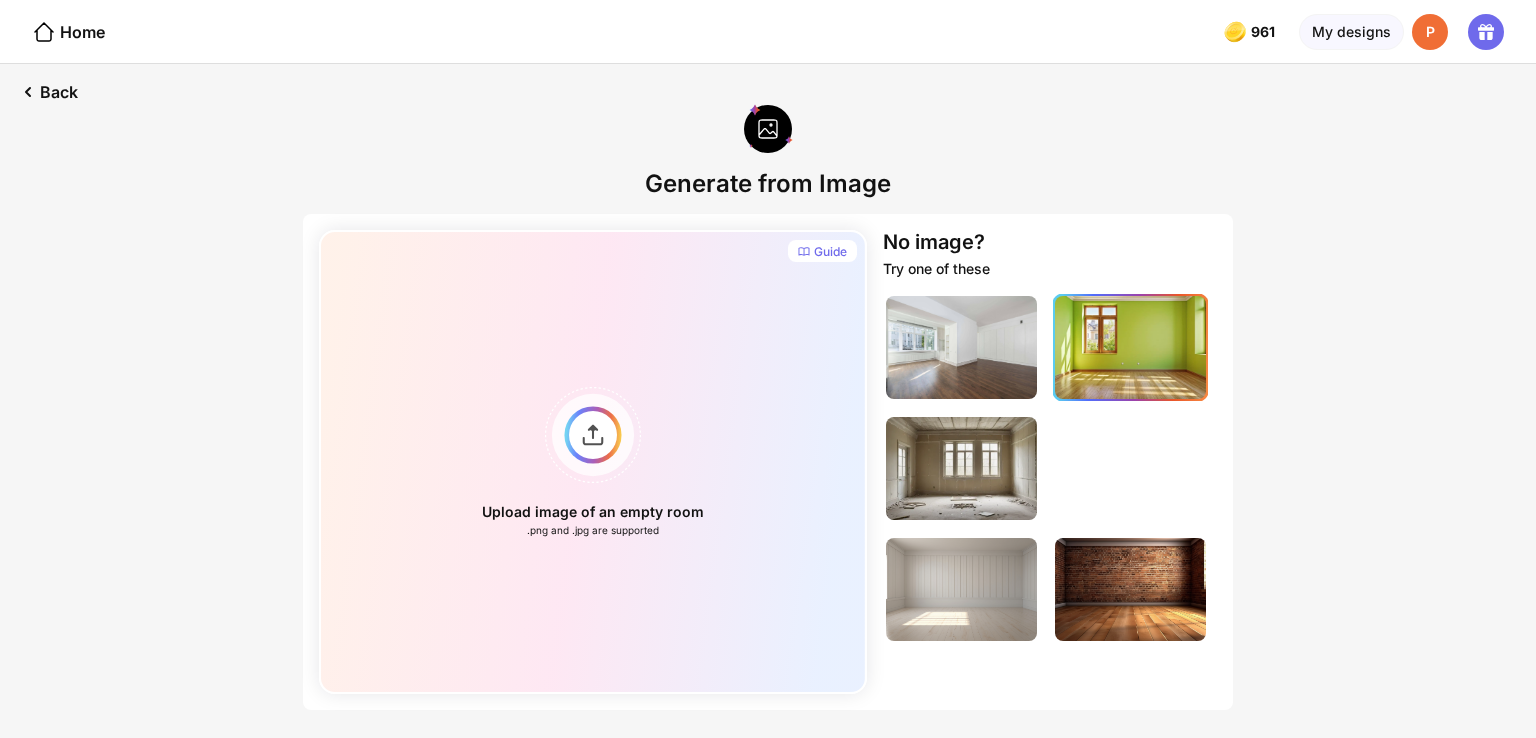 click at bounding box center [1130, 347] 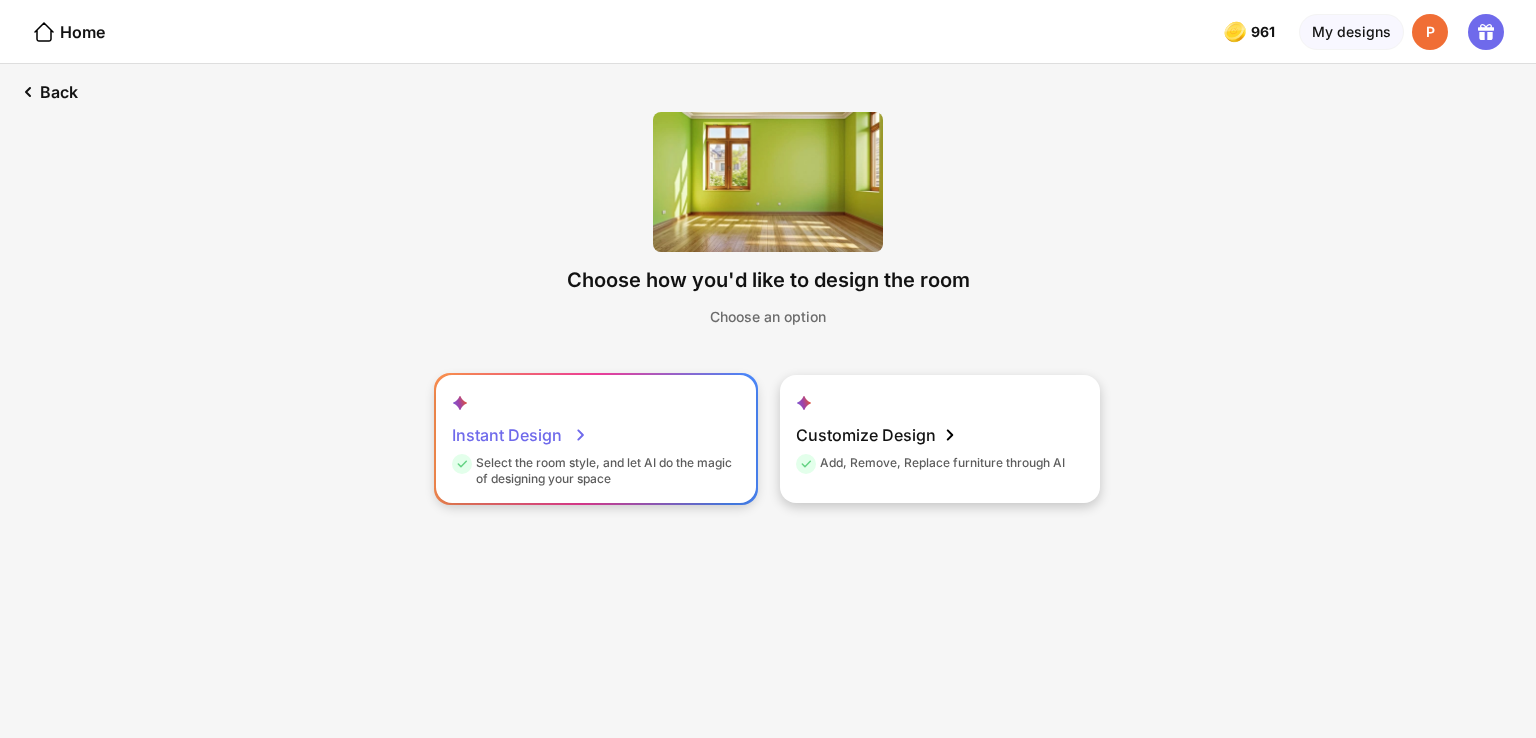 click on "Select the room style, and let AI do the magic of designing your space" at bounding box center (593, 471) 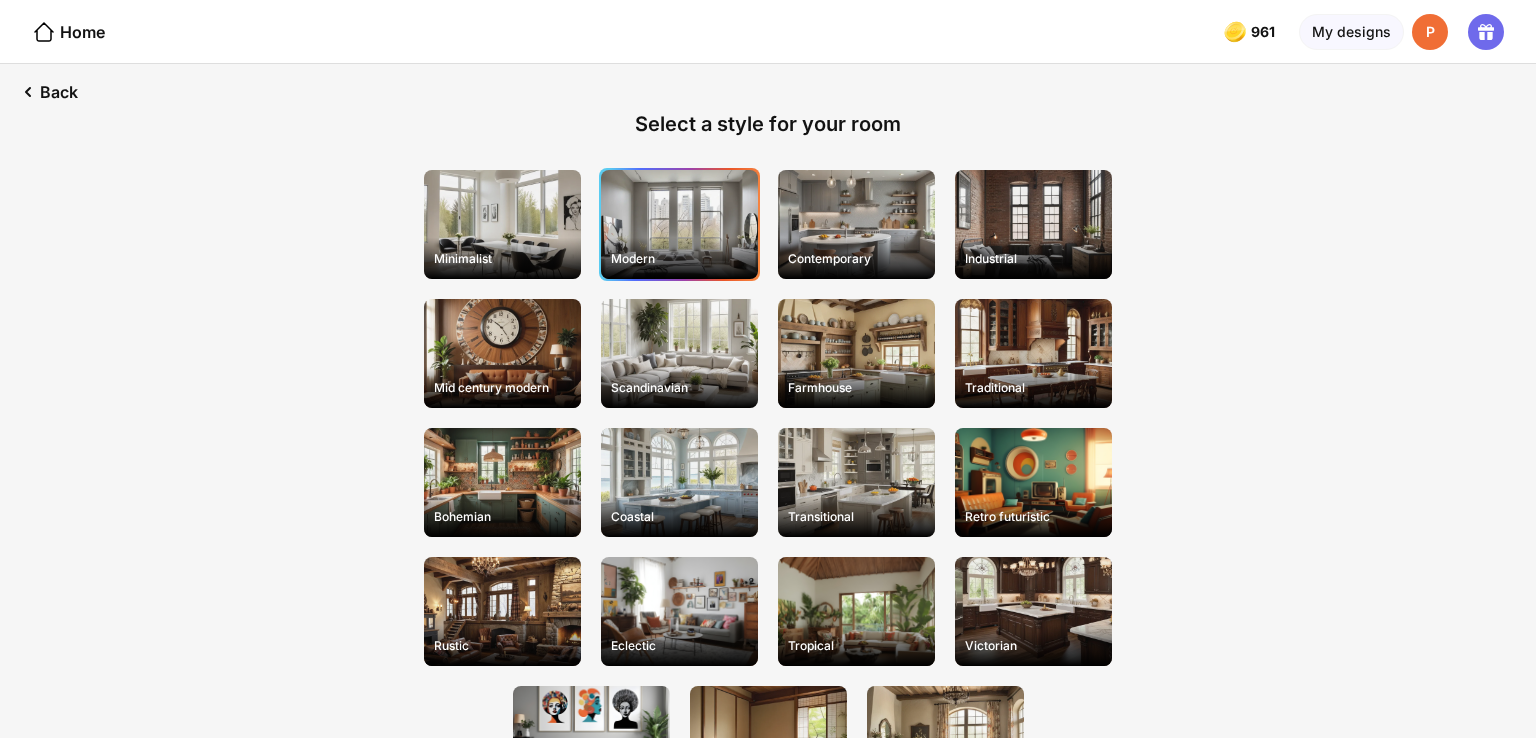 click on "Modern" at bounding box center [679, 258] 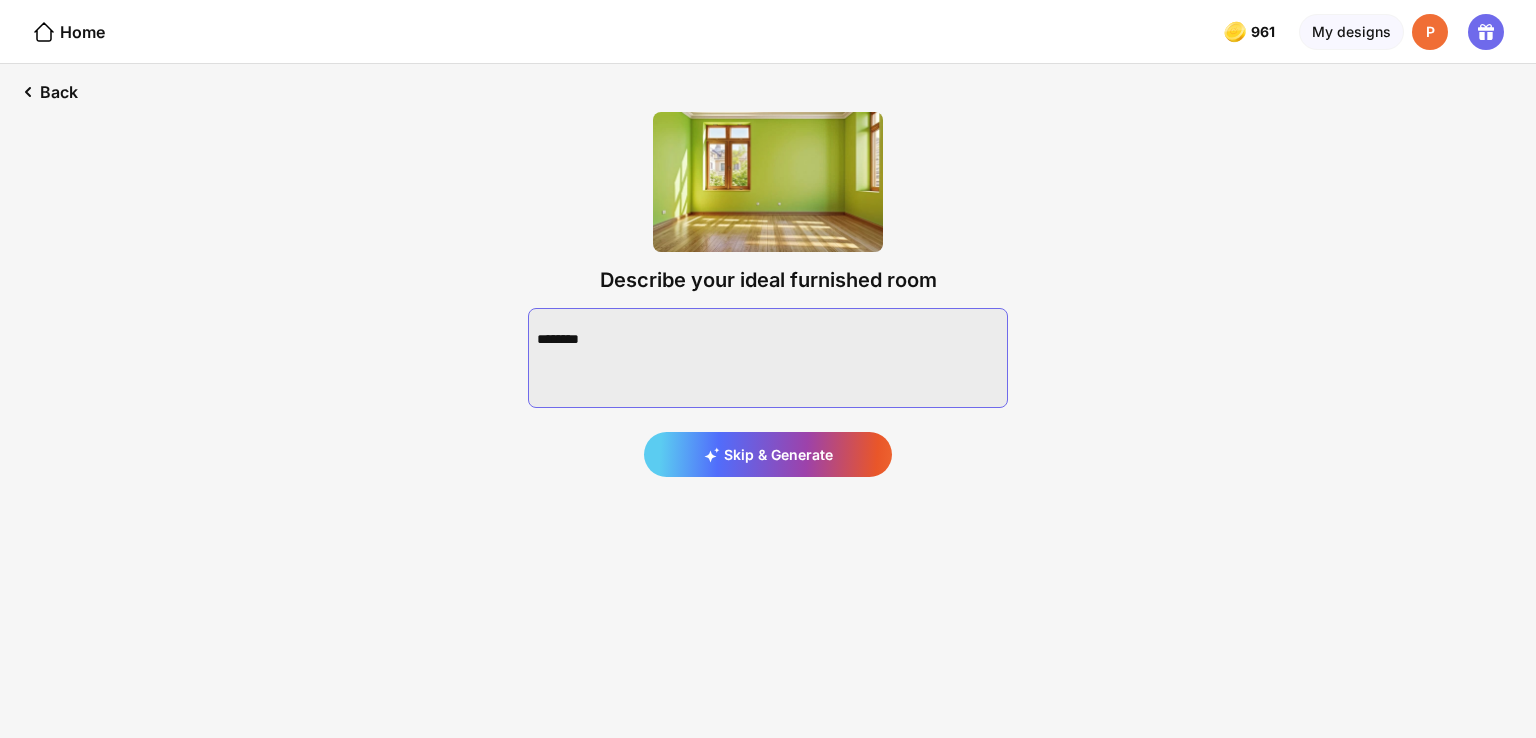 click at bounding box center (768, 358) 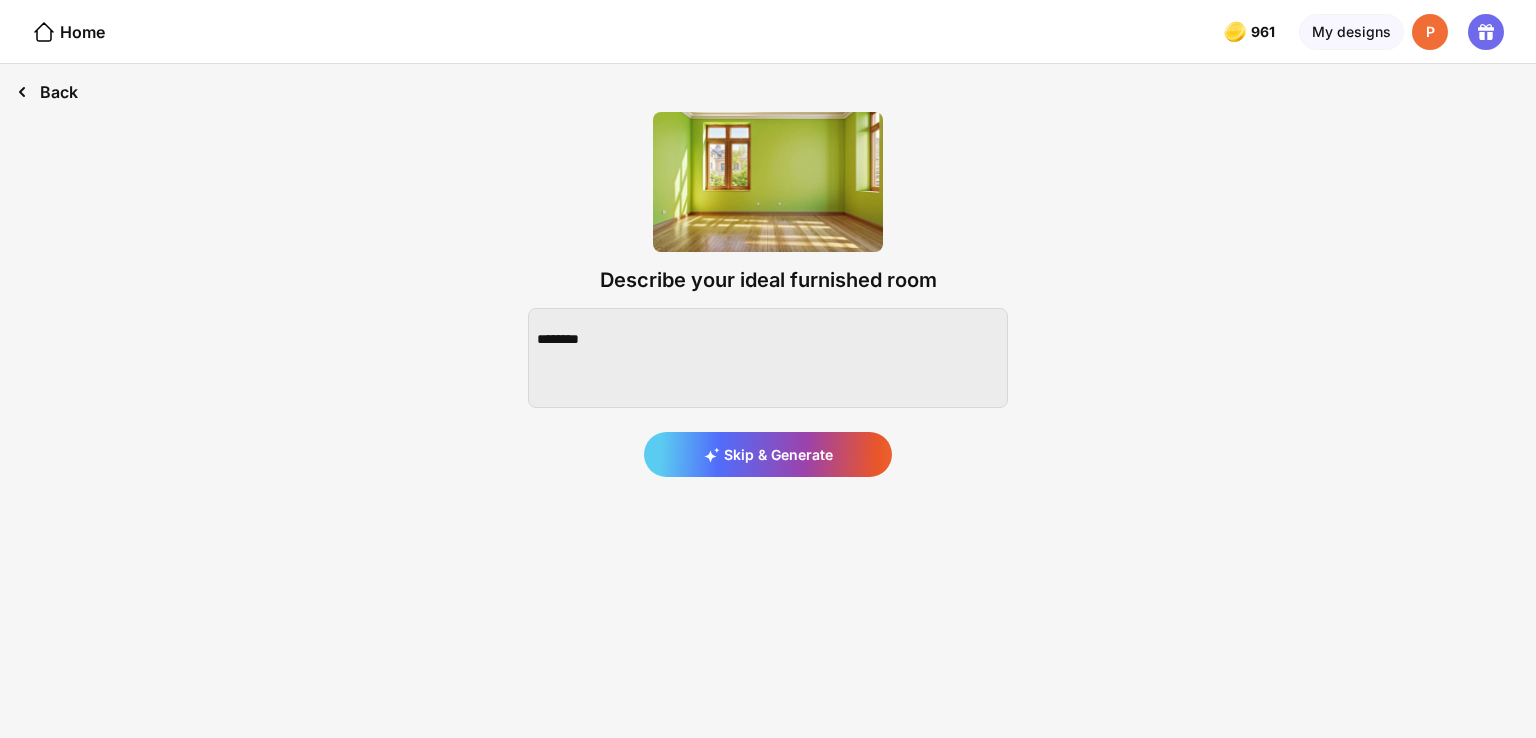 click on "Back" at bounding box center (47, 92) 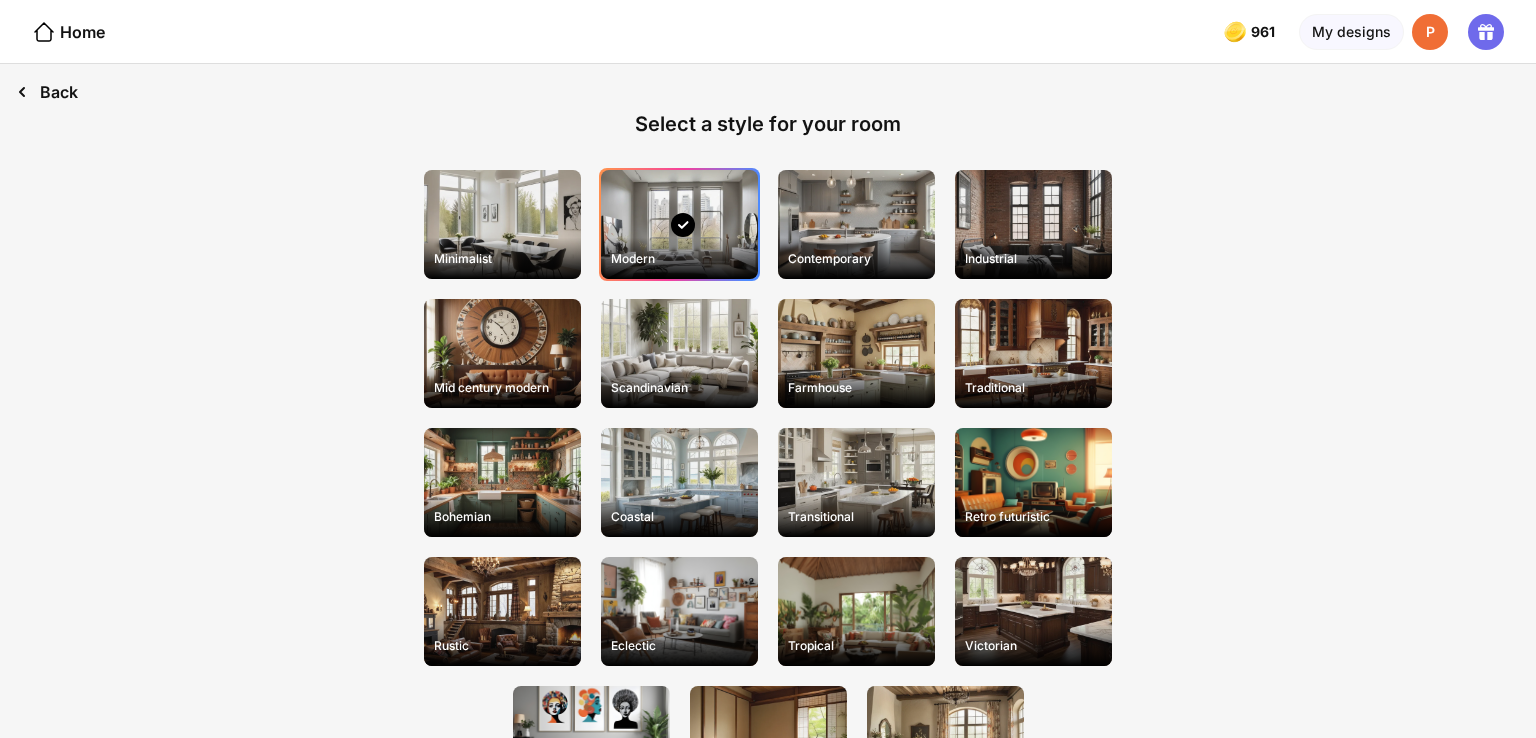 click on "Back" at bounding box center [47, 92] 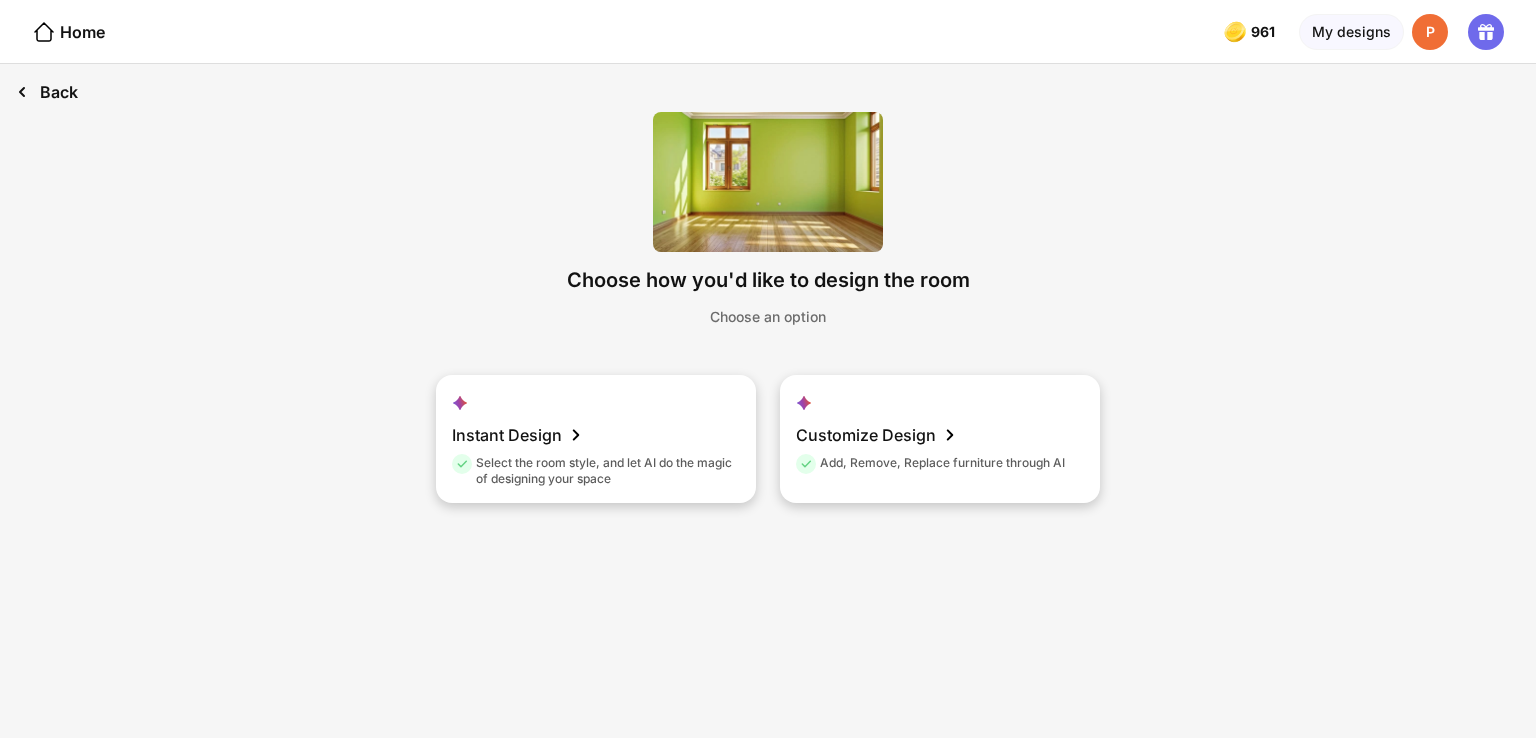 click on "Back" at bounding box center [47, 92] 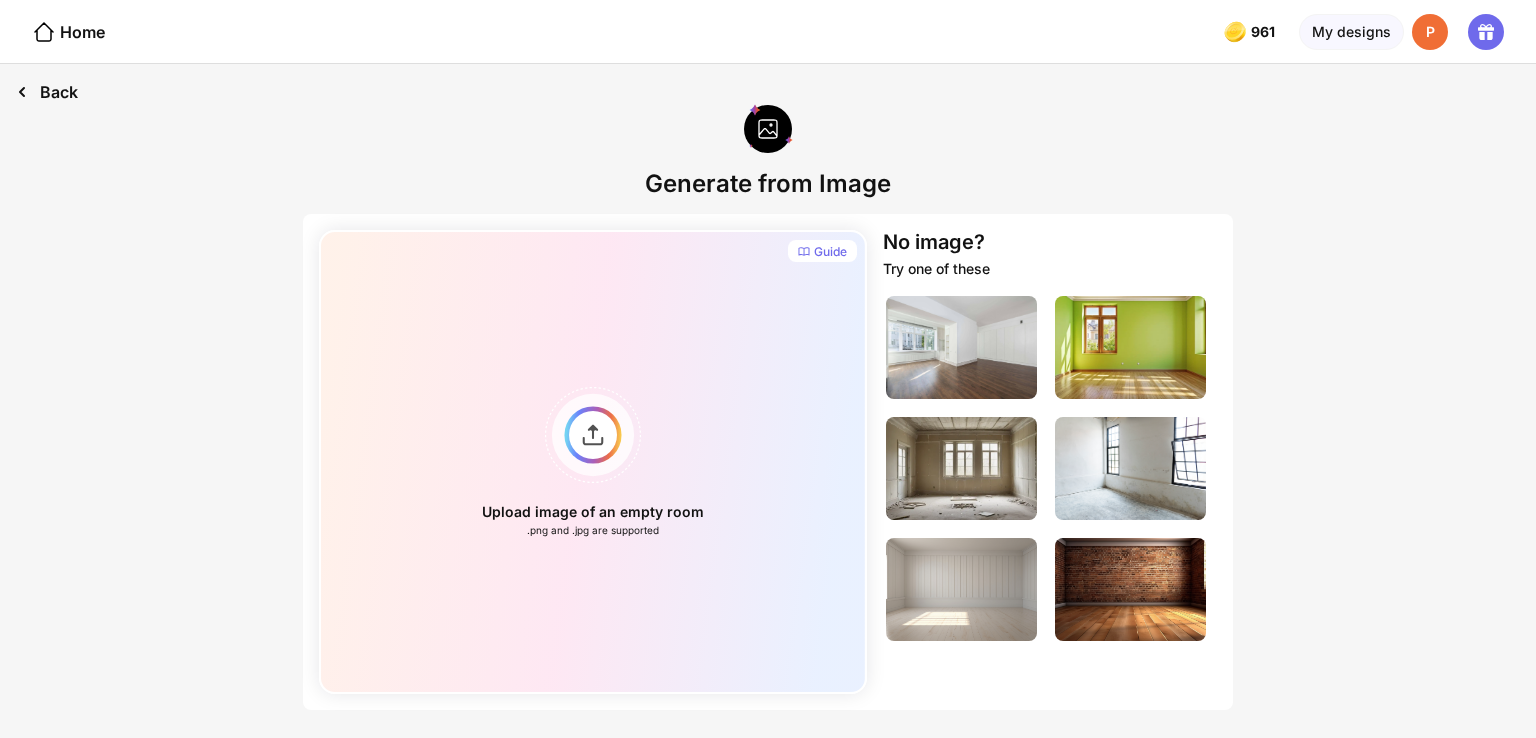 click on "Back" at bounding box center [47, 92] 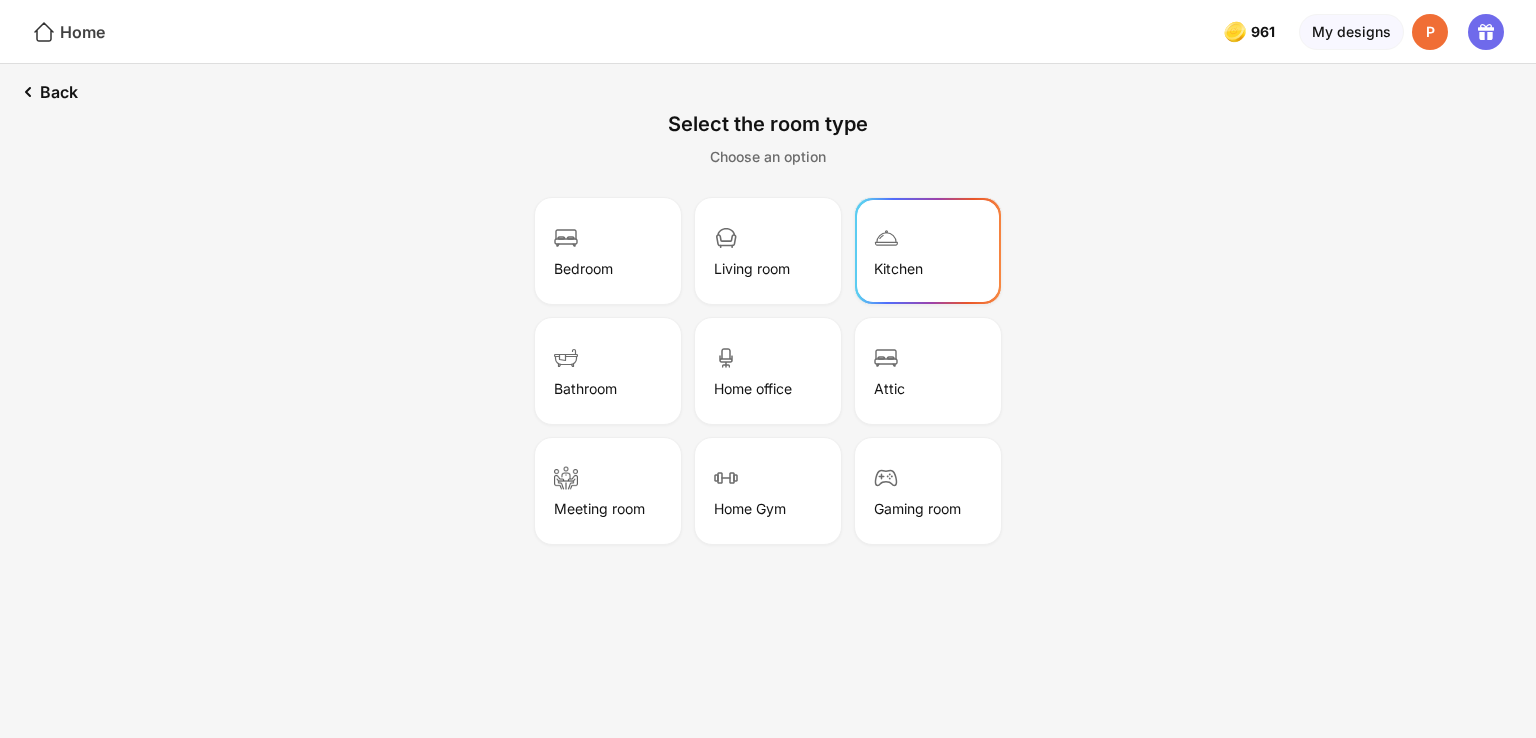 click on "Home" 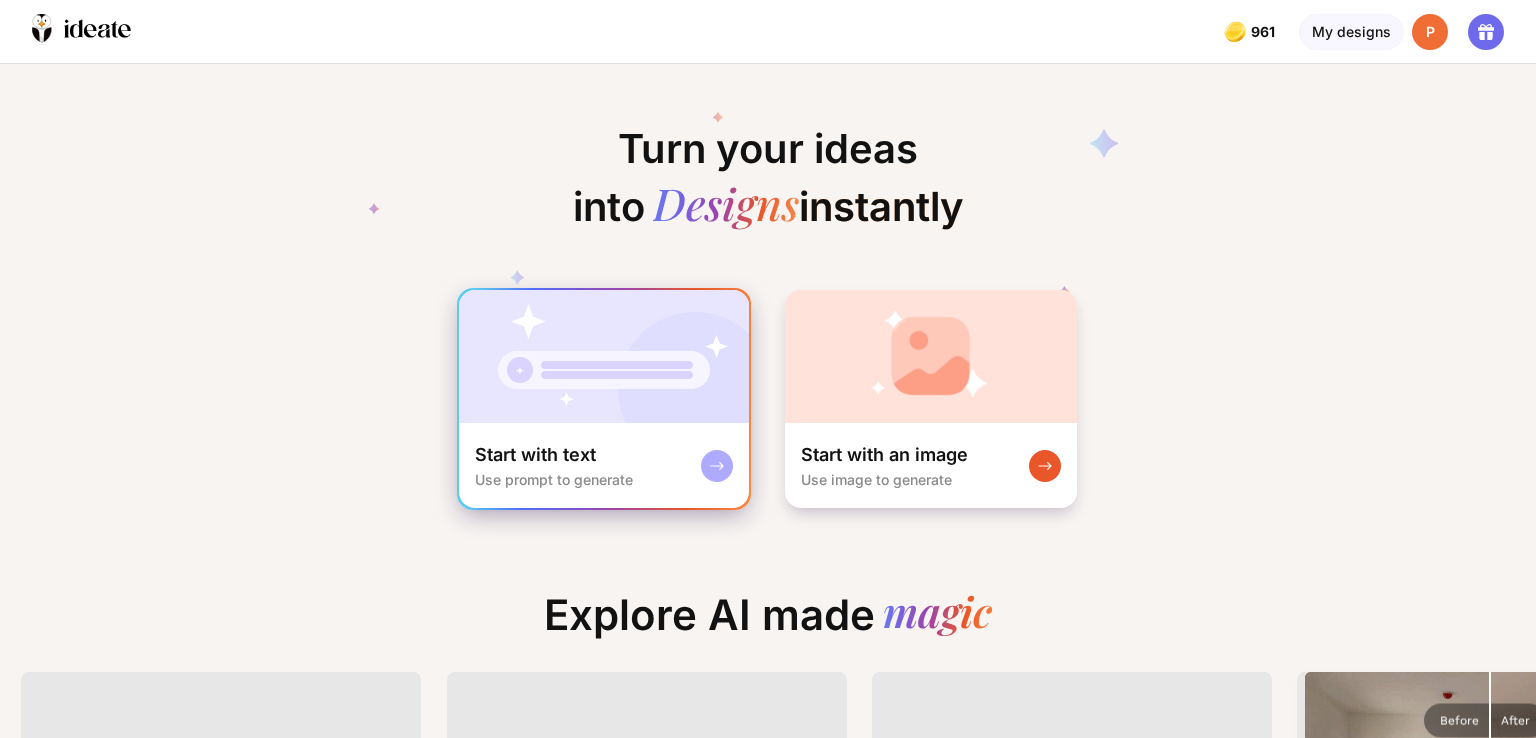 click at bounding box center (604, 356) 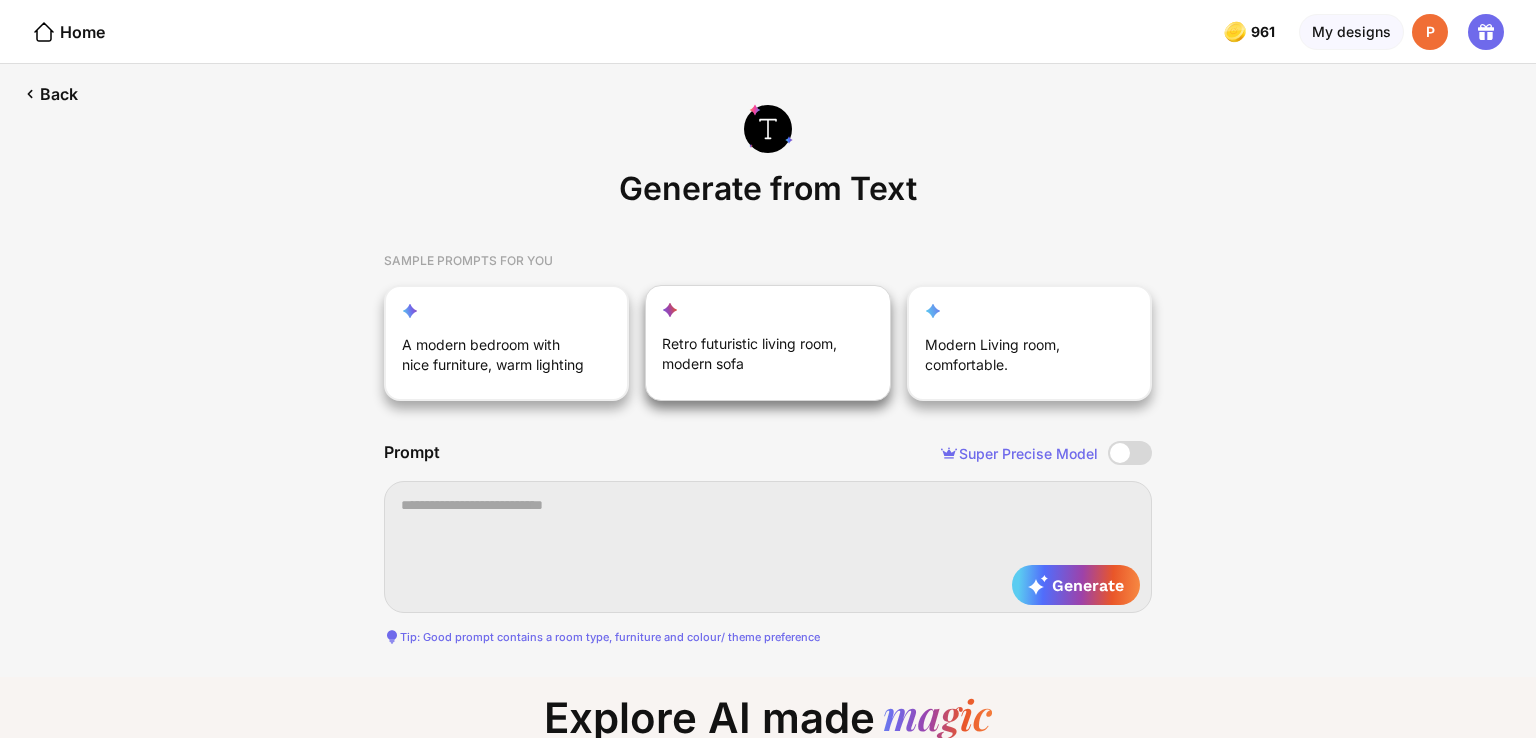 click on "Retro futuristic living room, modern sofa" at bounding box center (757, 358) 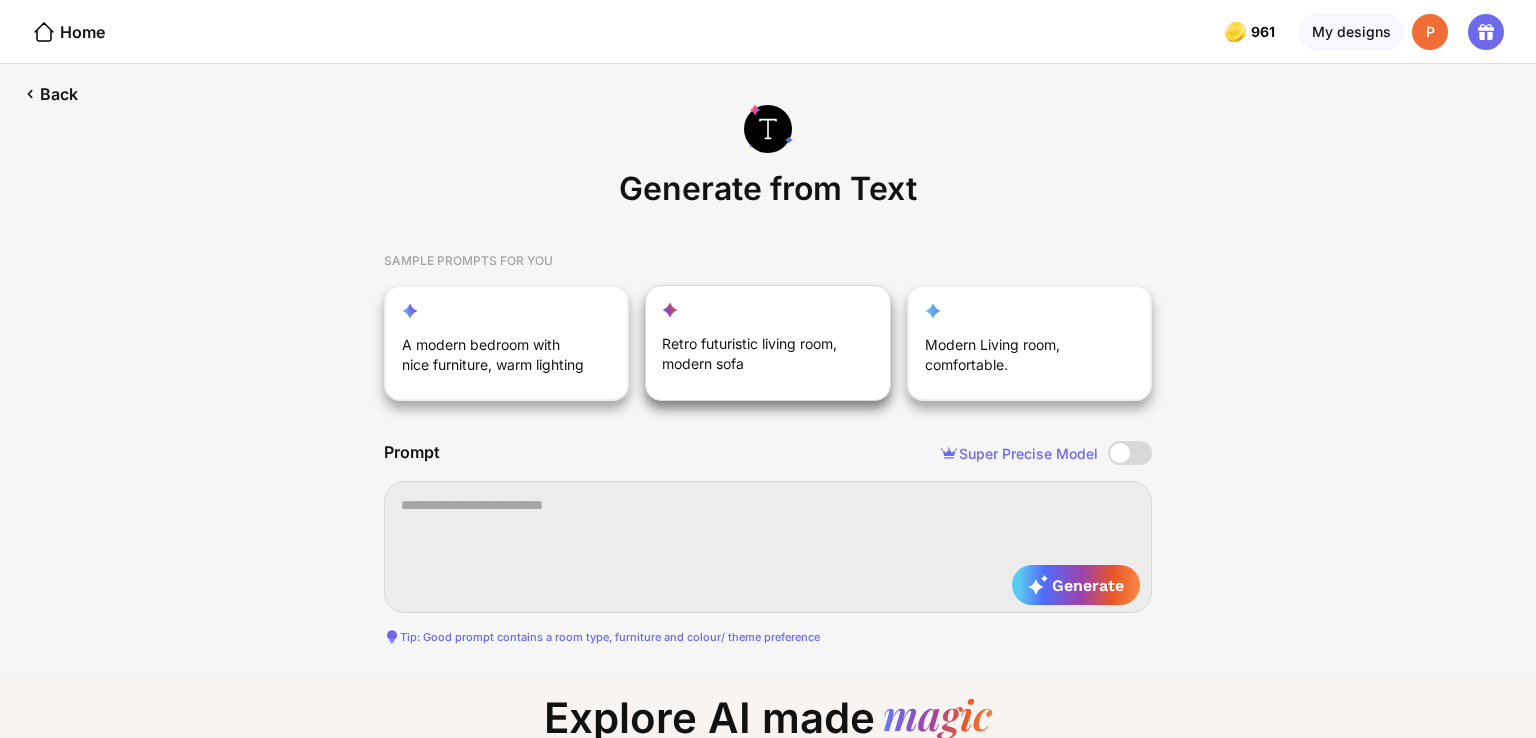 type on "**********" 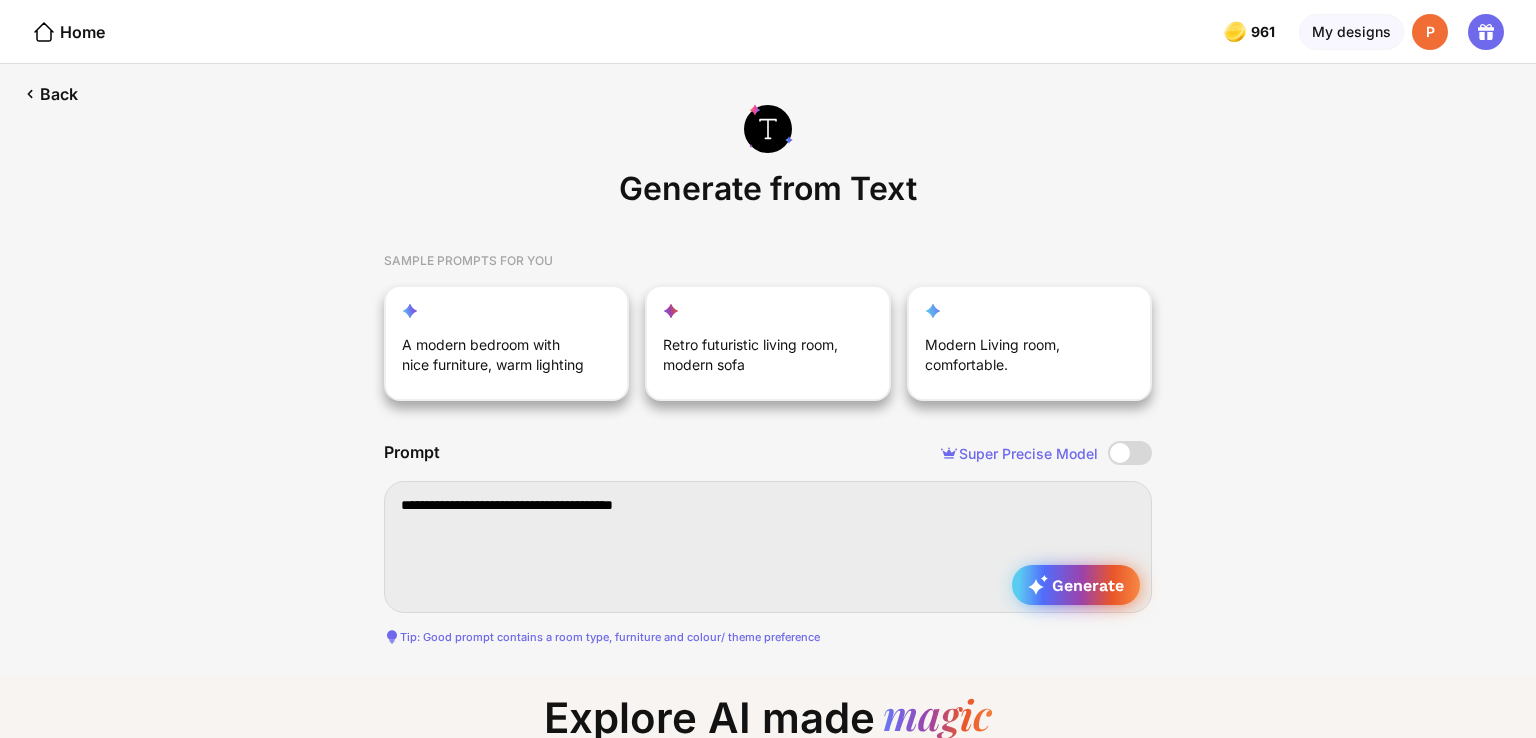 click on "Generate" at bounding box center [1076, 585] 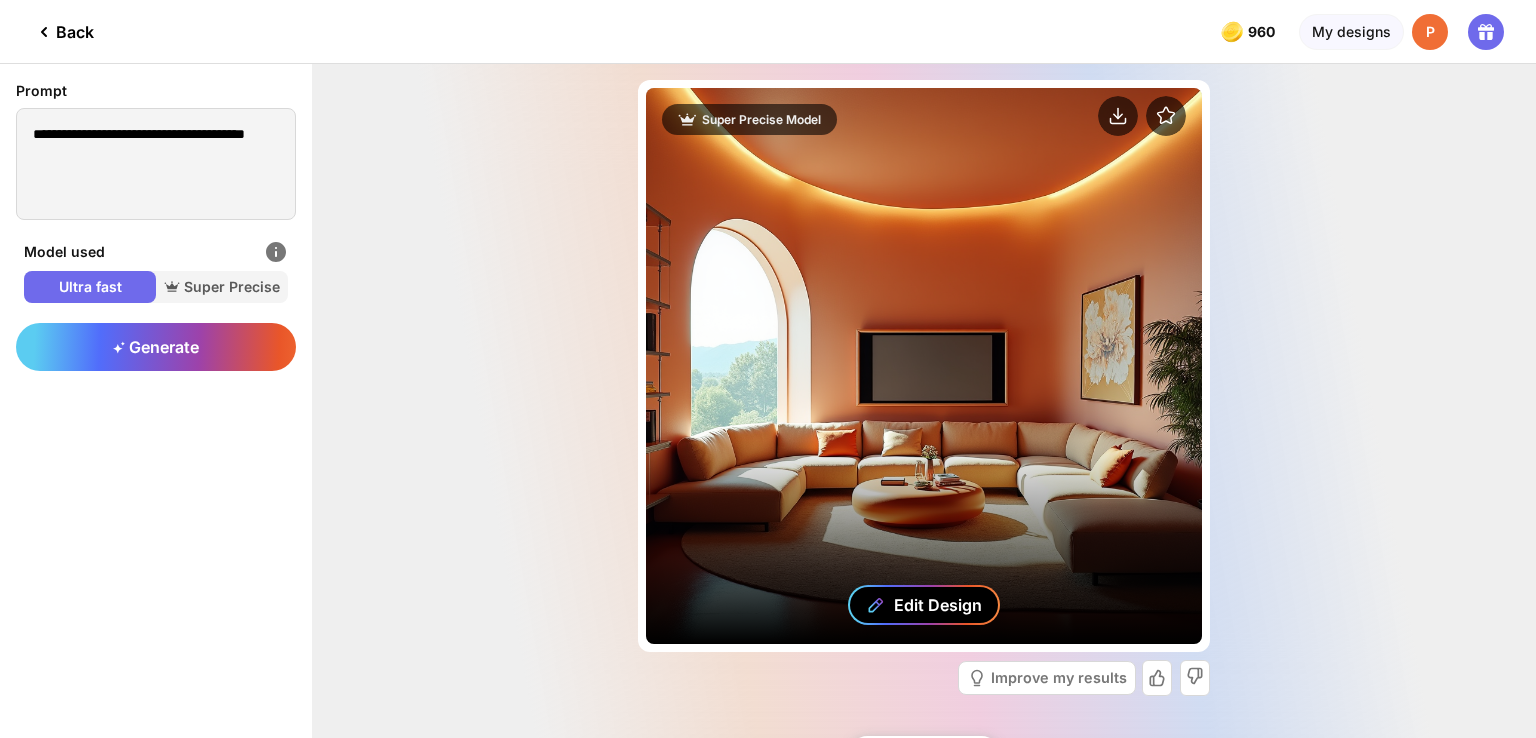 click on "Edit Design" at bounding box center [938, 605] 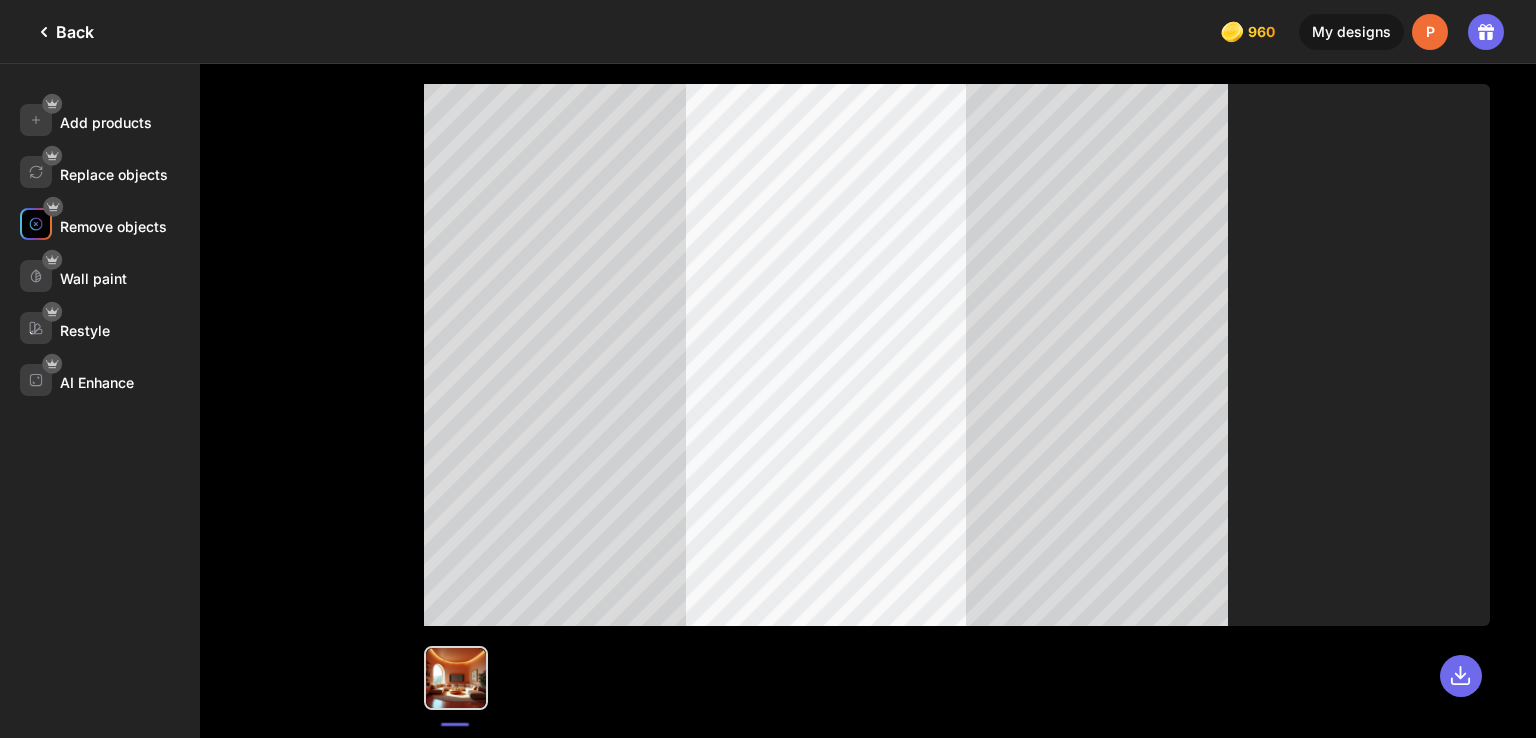 click at bounding box center (36, 224) 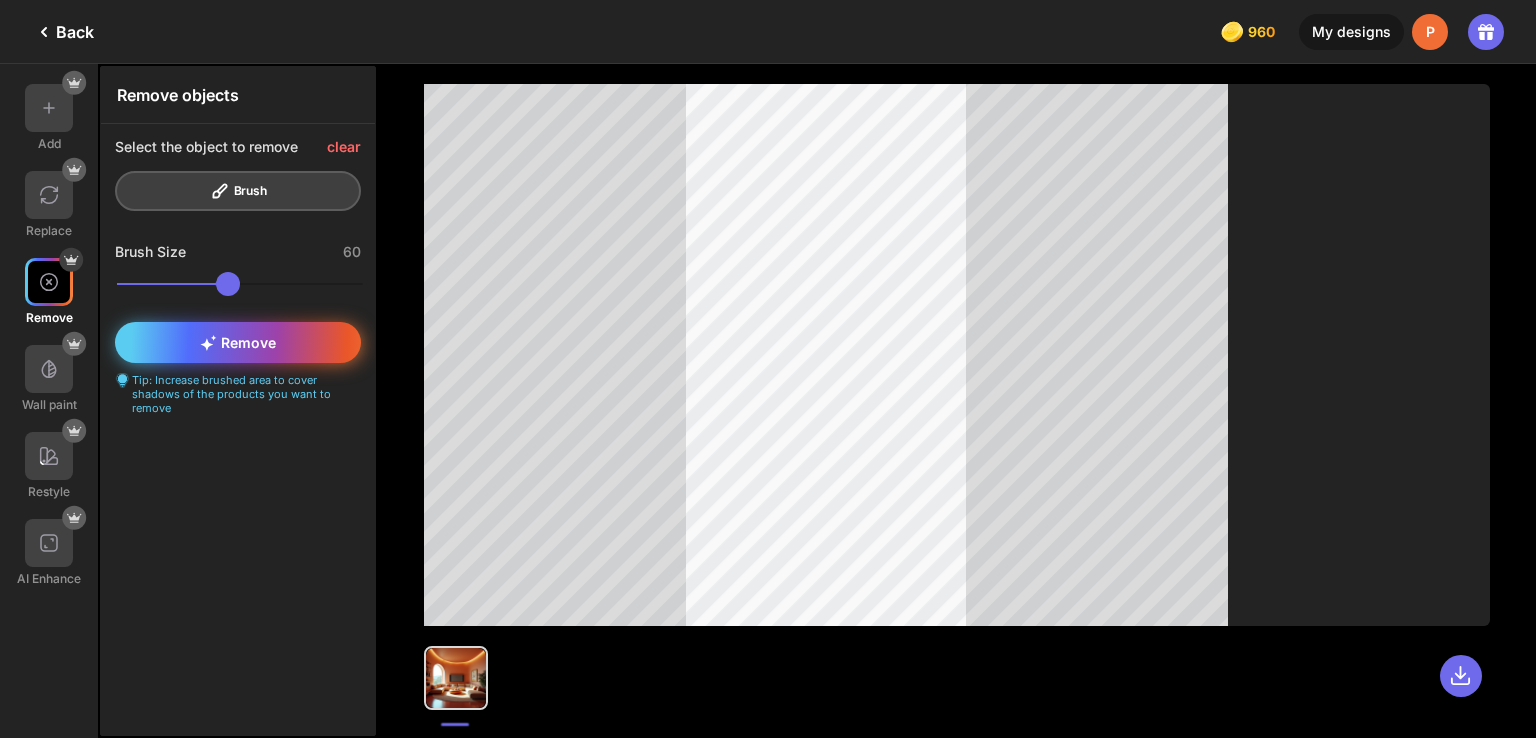 click on "Remove" at bounding box center (238, 342) 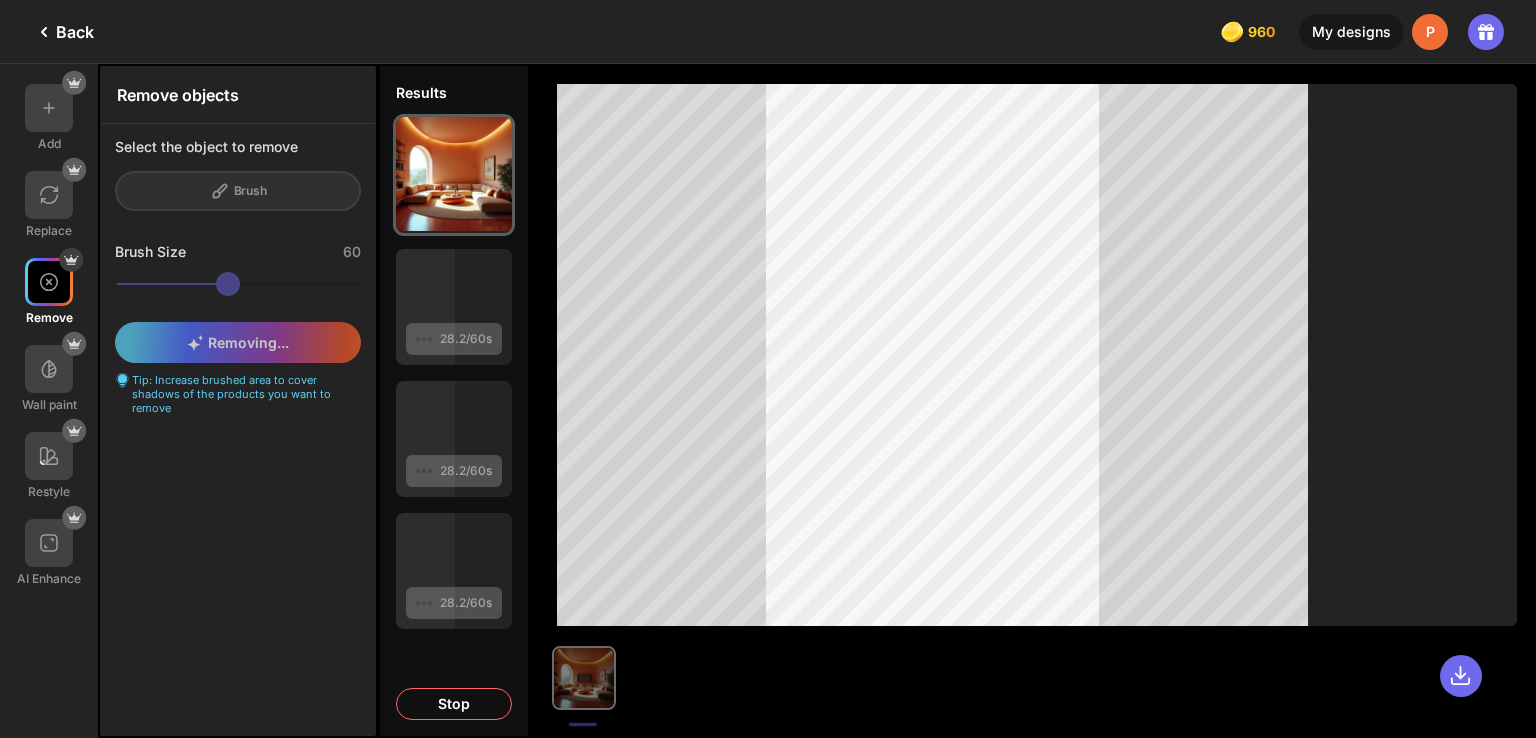 click 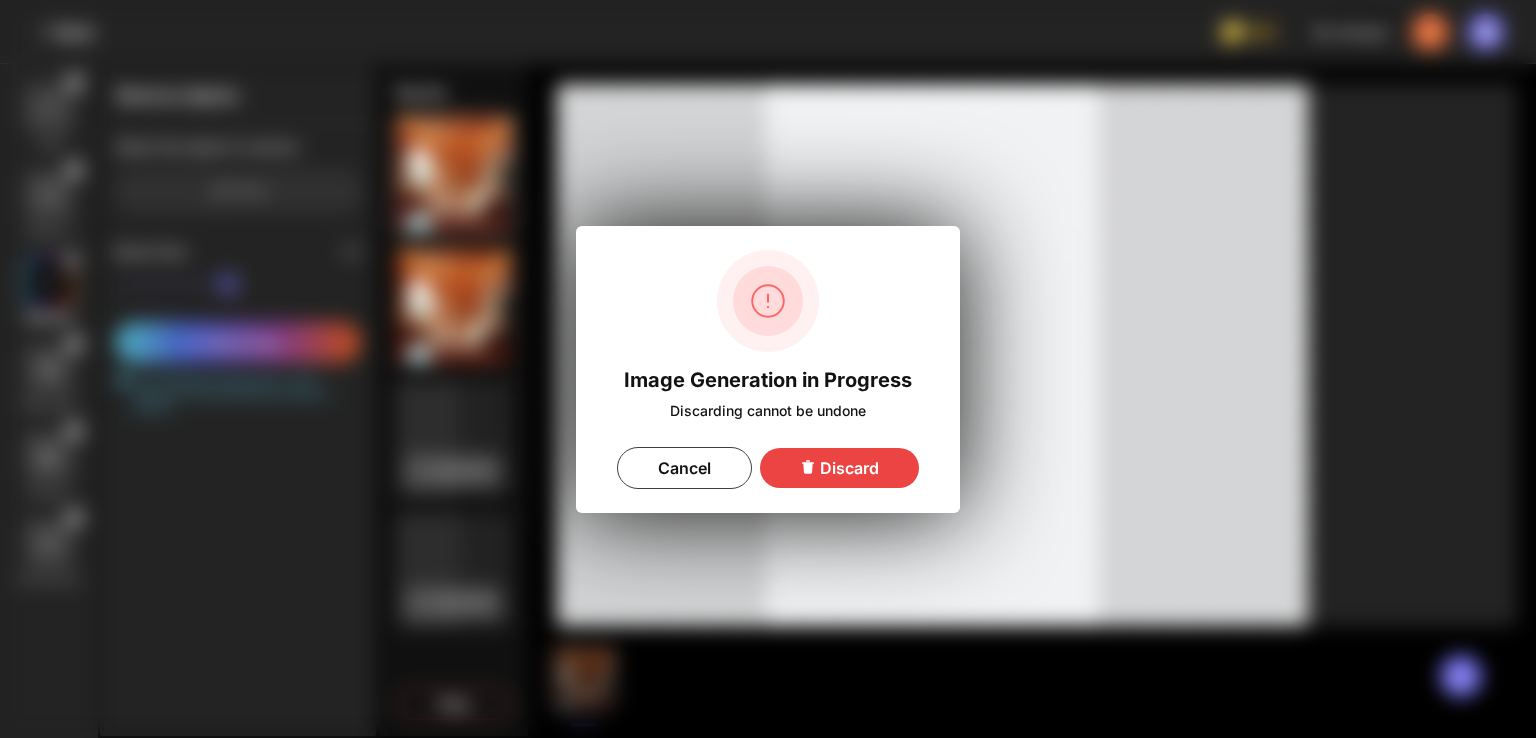 click on "Discard" at bounding box center [839, 468] 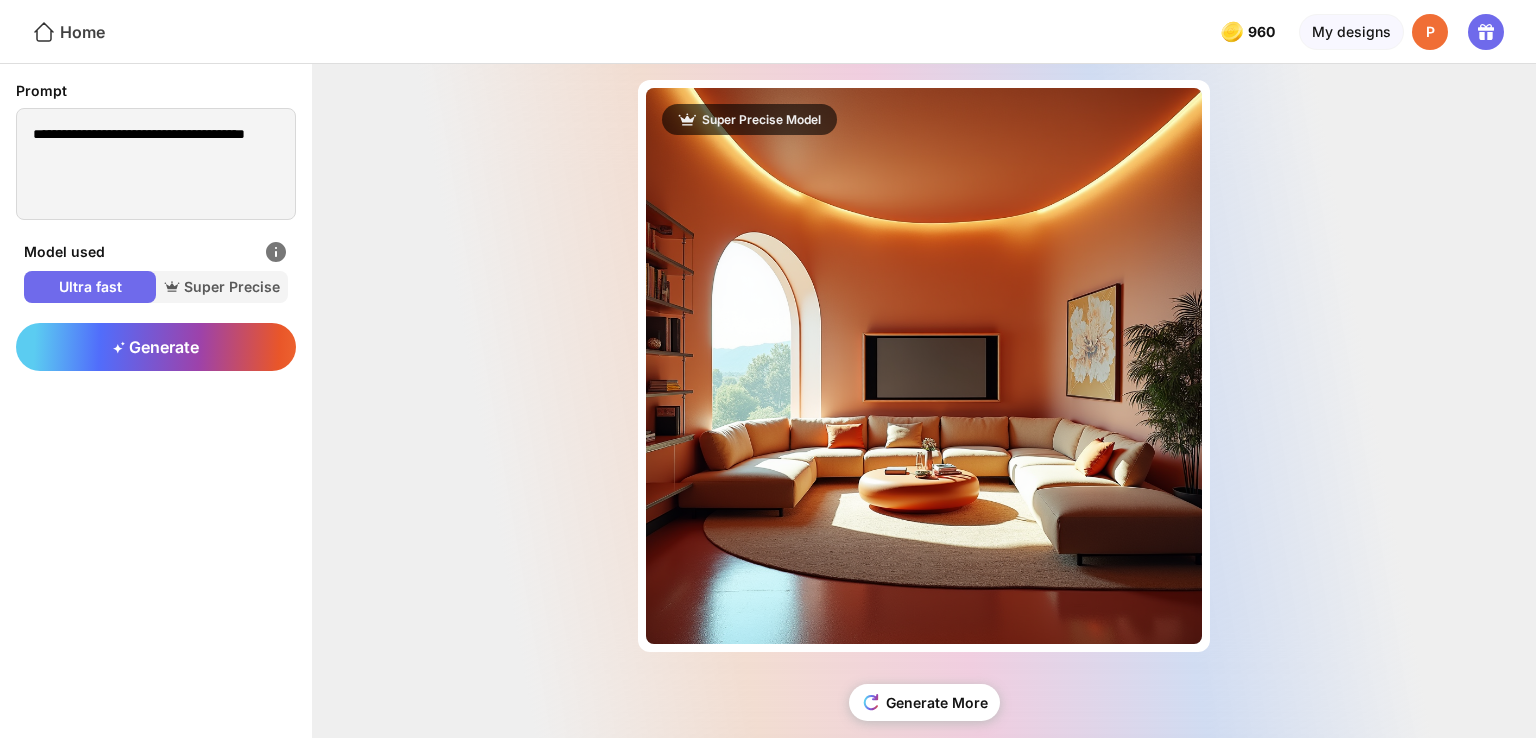 click 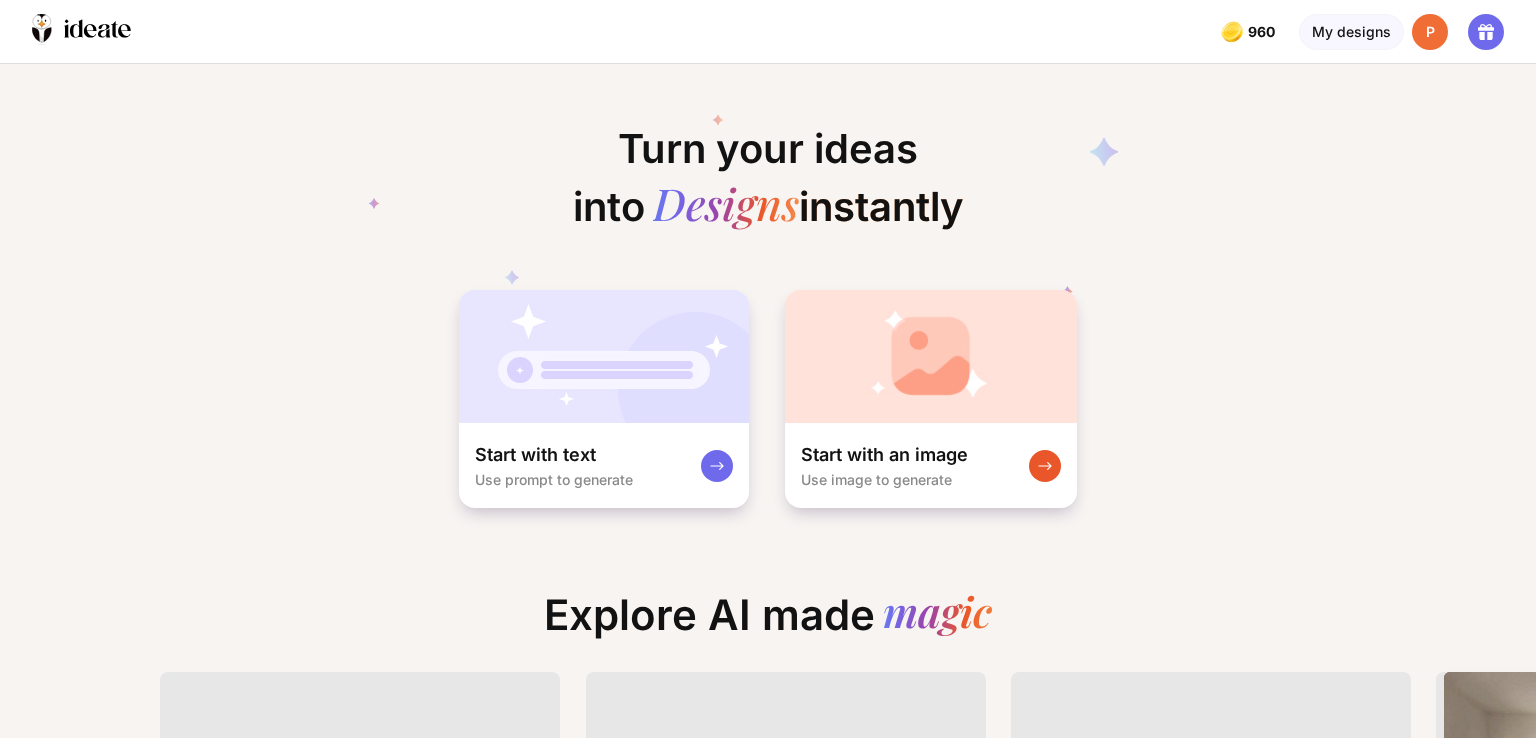 scroll, scrollTop: 0, scrollLeft: 64, axis: horizontal 